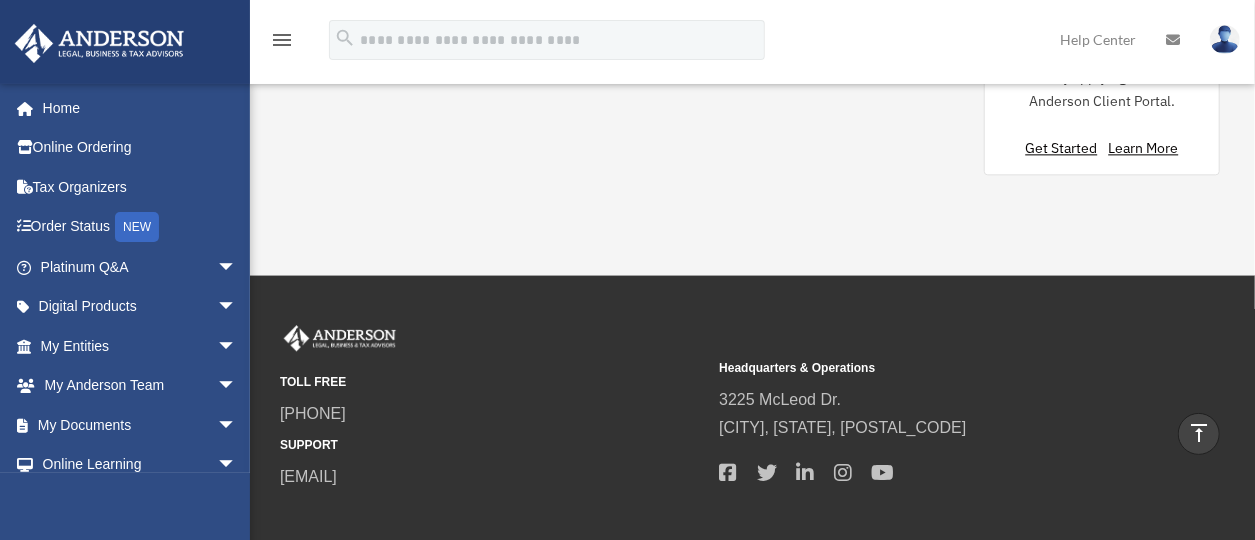 scroll, scrollTop: 2339, scrollLeft: 0, axis: vertical 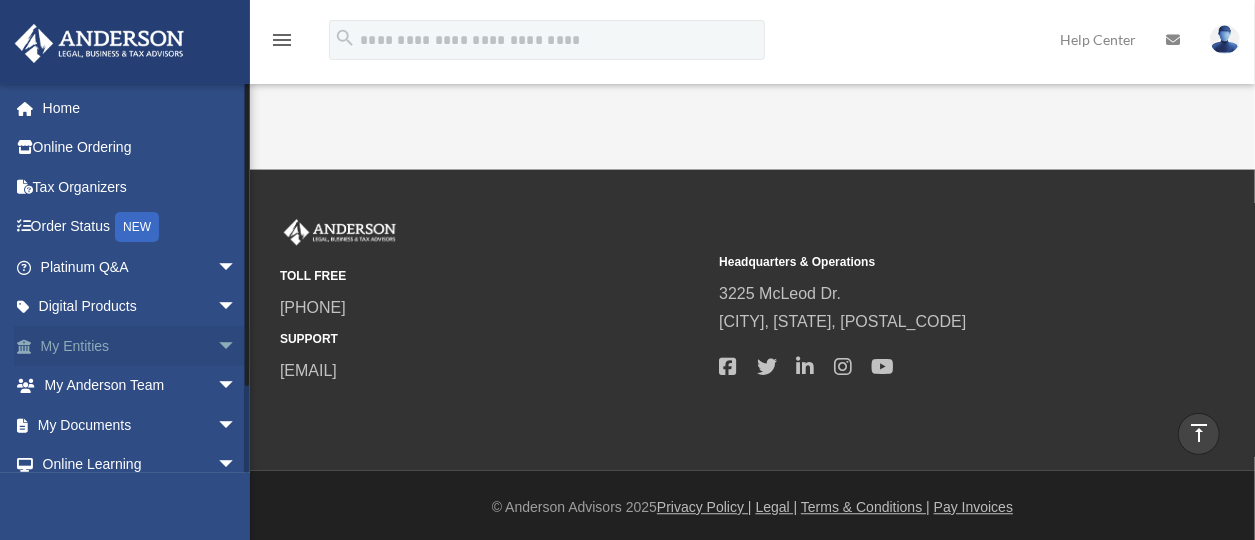 click on "My Entities arrow_drop_down" at bounding box center [140, 346] 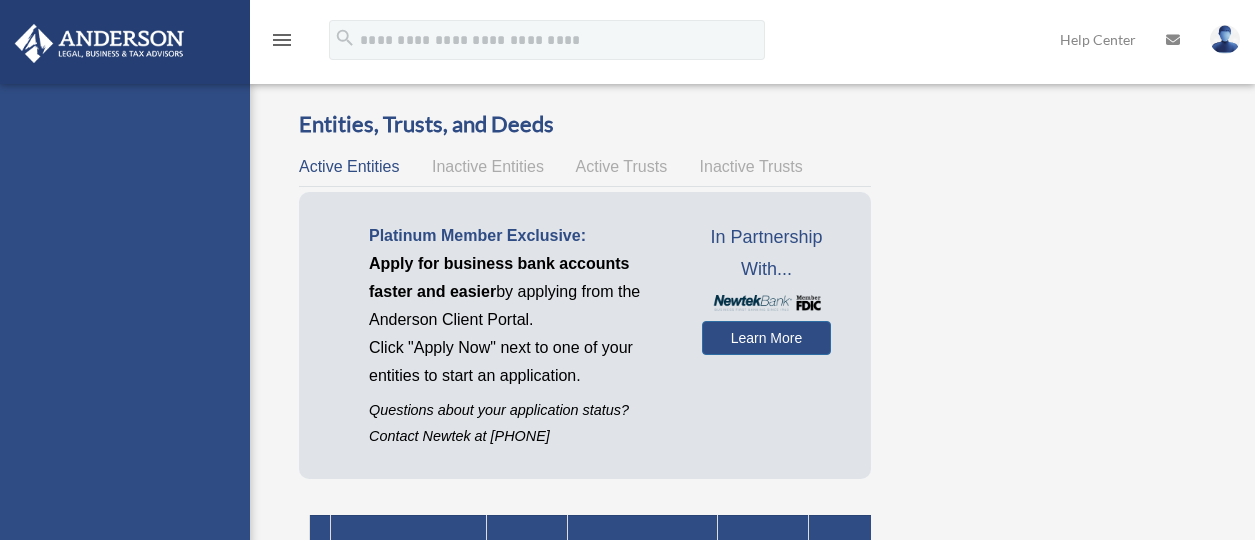 click on "rbrahmslaw@sbcglobal.net
Sign Out
rbrahmslaw@sbcglobal.net
Home
Online Ordering
Tax Organizers
Order Status  NEW
Platinum Q&A
Client FAQ
Platinum Walkthrough
Submit a Question
Answered Questions
Document Review
Platinum Knowledge Room
Tax & Bookkeeping Packages
Land Trust & Deed Forum
Portal Feedback
Digital Products
Tax Toolbox
Business Credit Optimizer
Virtual Bookkeeping
Land Trust Kit
Wholesale Trust Kit
Non Profit Resource Kit
My Entities
Overview
CTA Hub
Entity Change Request
Binder Walkthrough
My Blueprint
Tax Due Dates
My Anderson Team
My Anderson Team
Anderson System
Client Referrals
My Documents
Box
Meeting Minutes
Forms Library
Notarize" at bounding box center (125, 354) 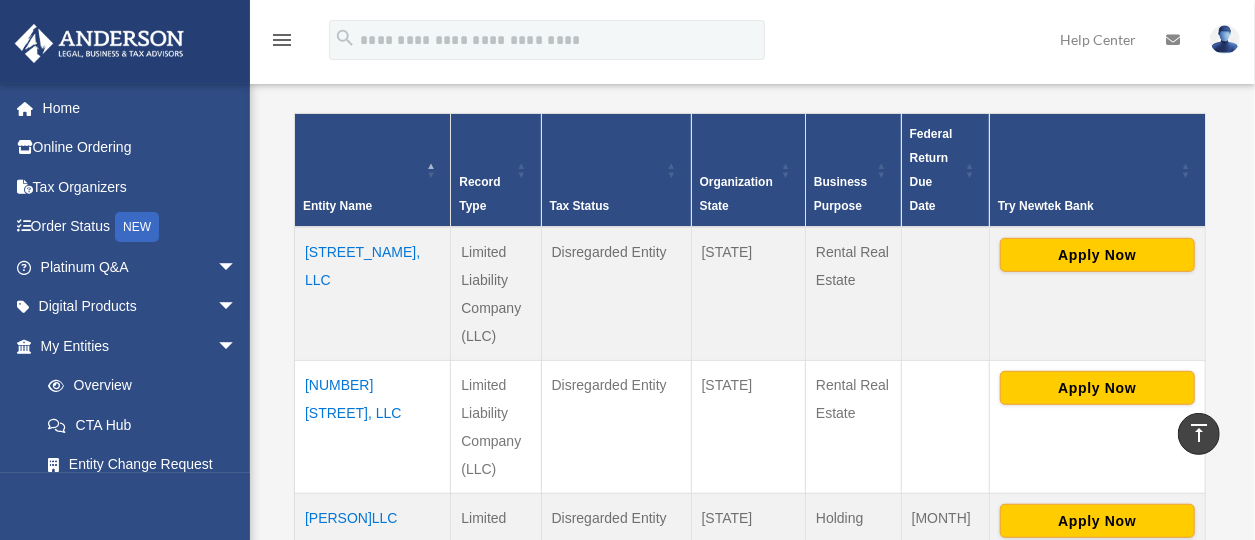 scroll, scrollTop: 442, scrollLeft: 0, axis: vertical 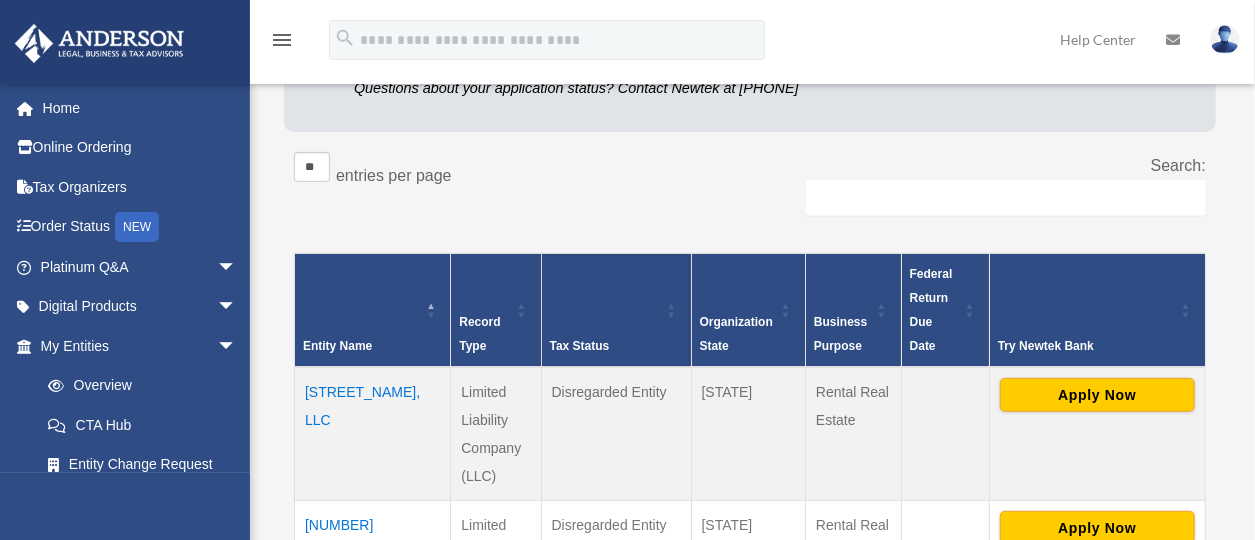 click on "Tax Status" at bounding box center (580, 346) 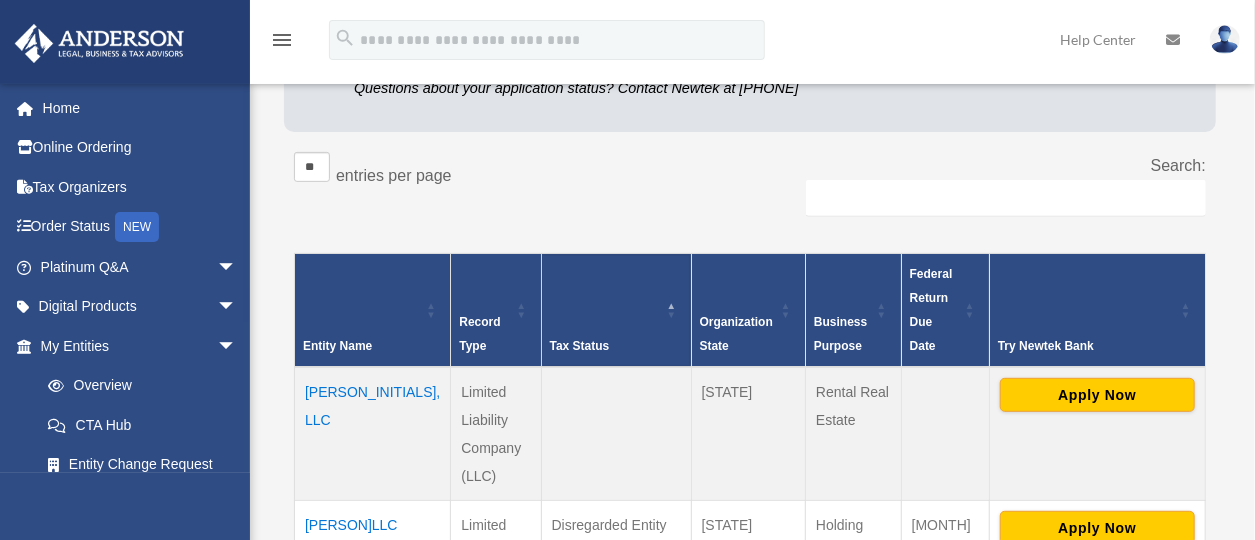 click on "Tax Status" at bounding box center [616, 311] 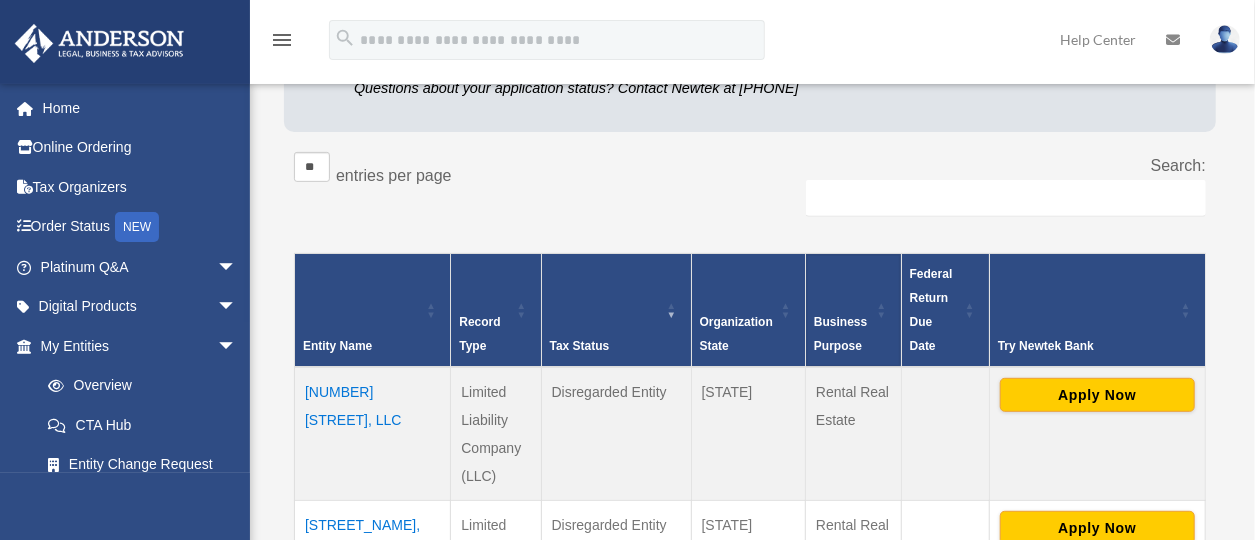 click on "Business Purpose" at bounding box center [854, 311] 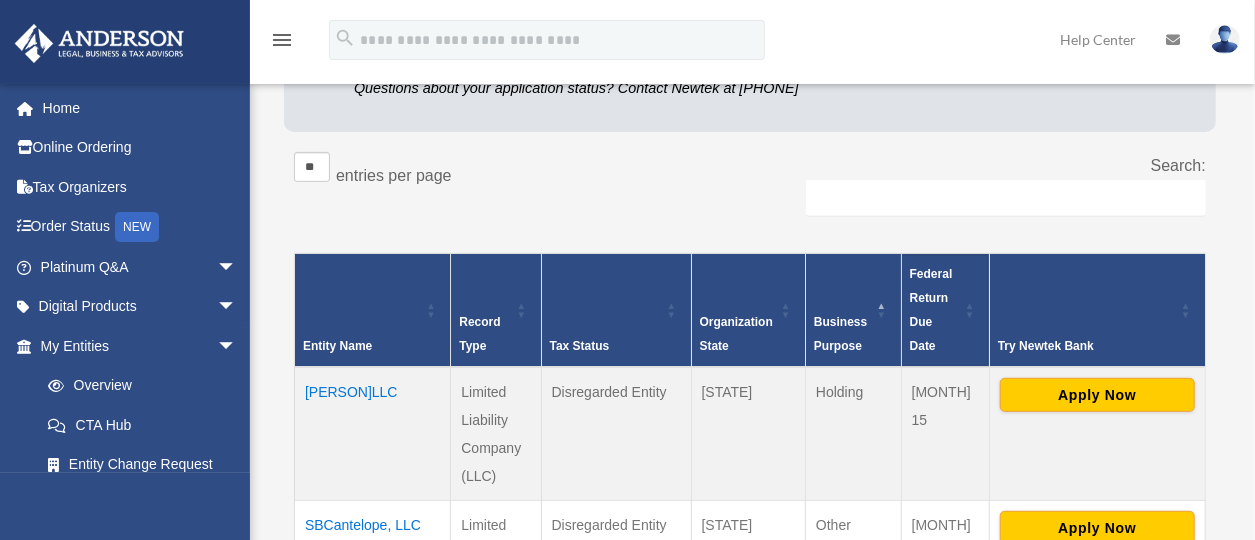click on "Federal Return Due Date" at bounding box center (945, 311) 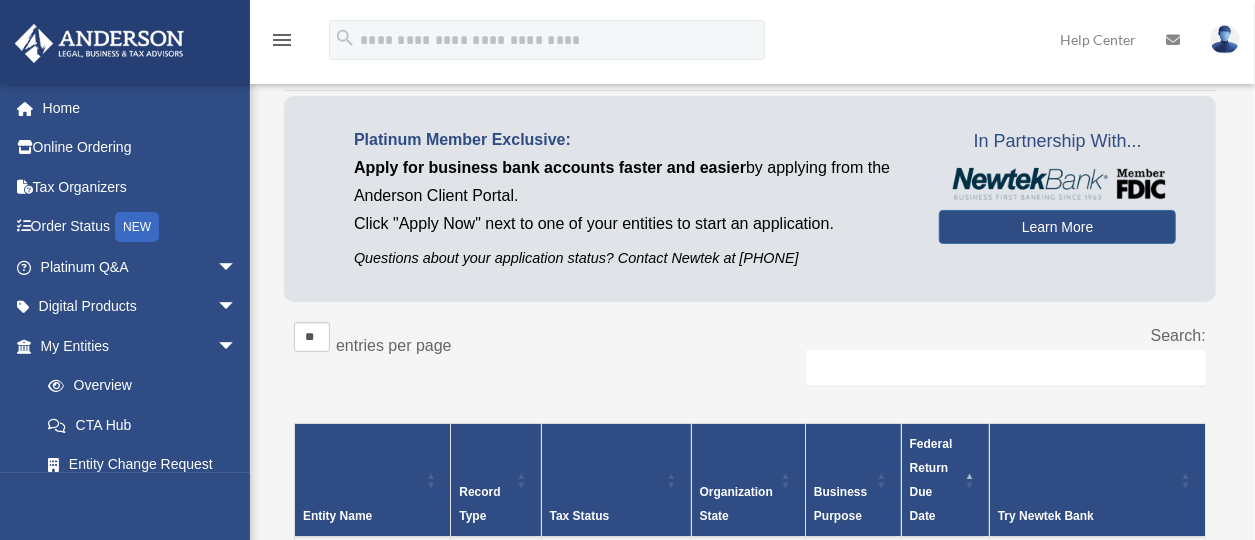 scroll, scrollTop: 100, scrollLeft: 0, axis: vertical 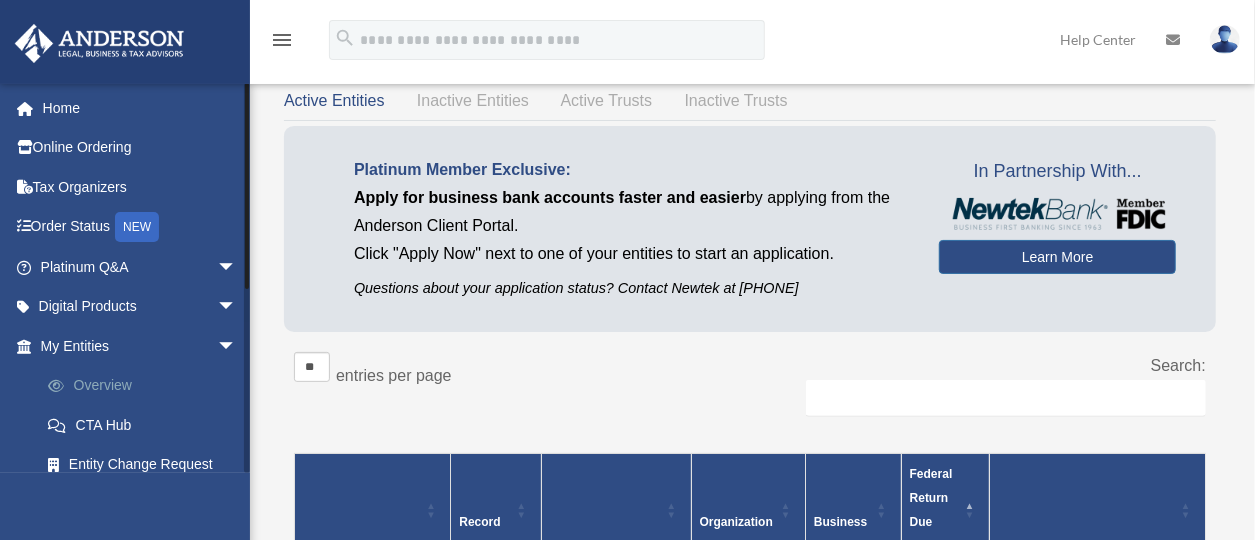 click on "Overview" at bounding box center (147, 386) 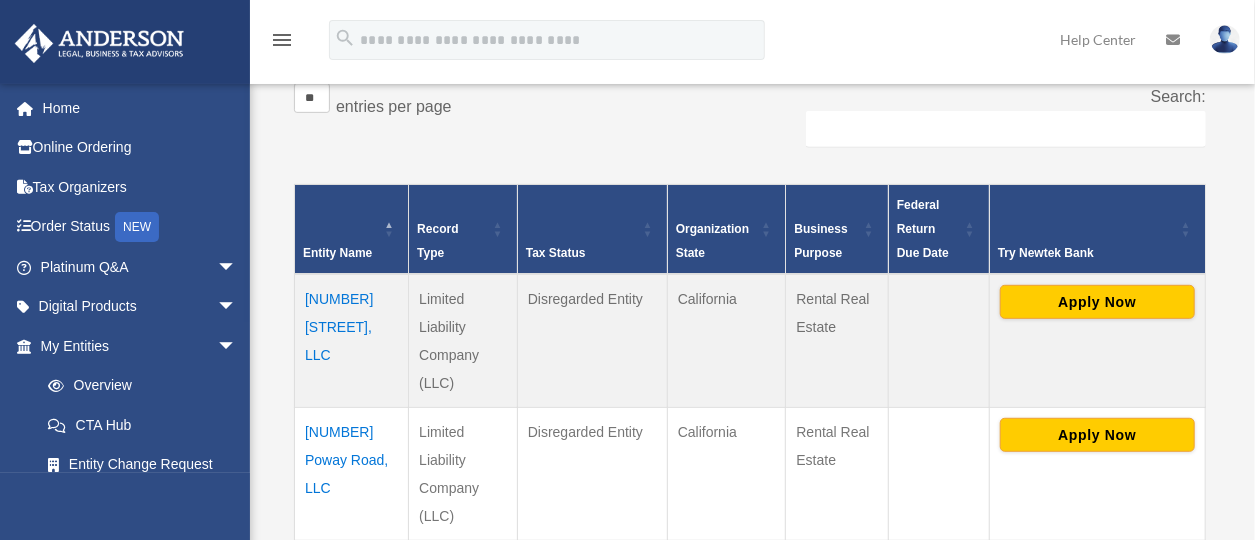 scroll, scrollTop: 400, scrollLeft: 0, axis: vertical 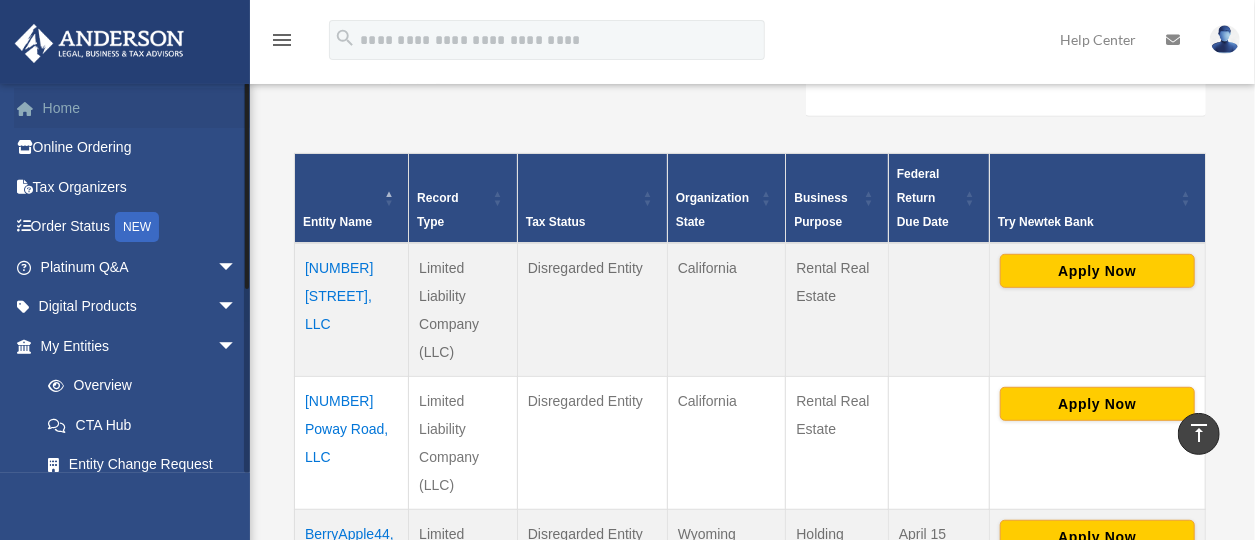 click on "Home" at bounding box center [140, 108] 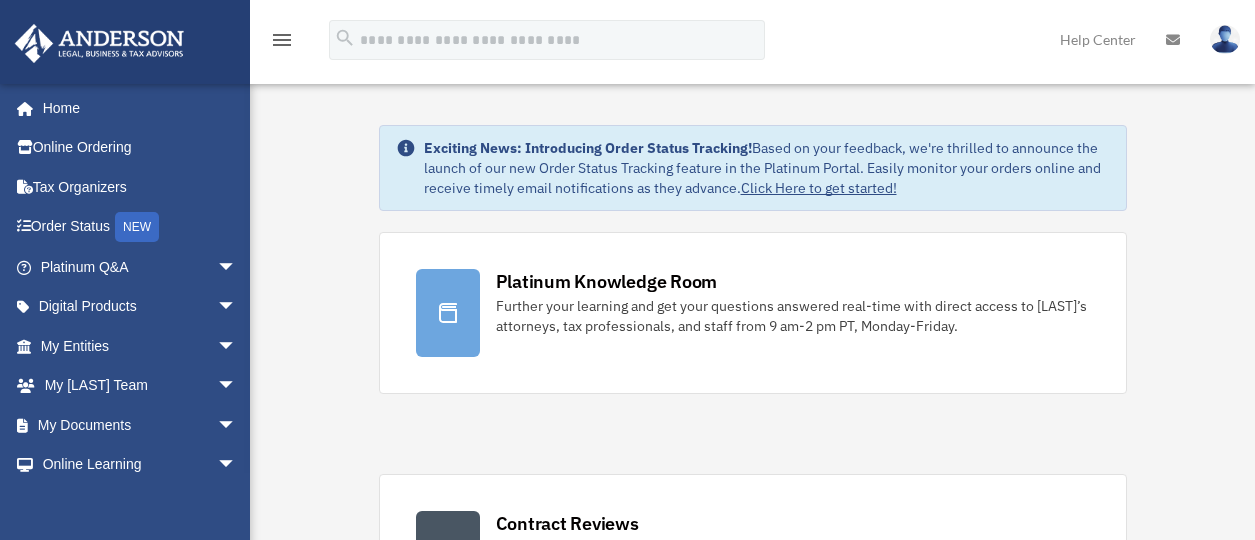 scroll, scrollTop: 0, scrollLeft: 0, axis: both 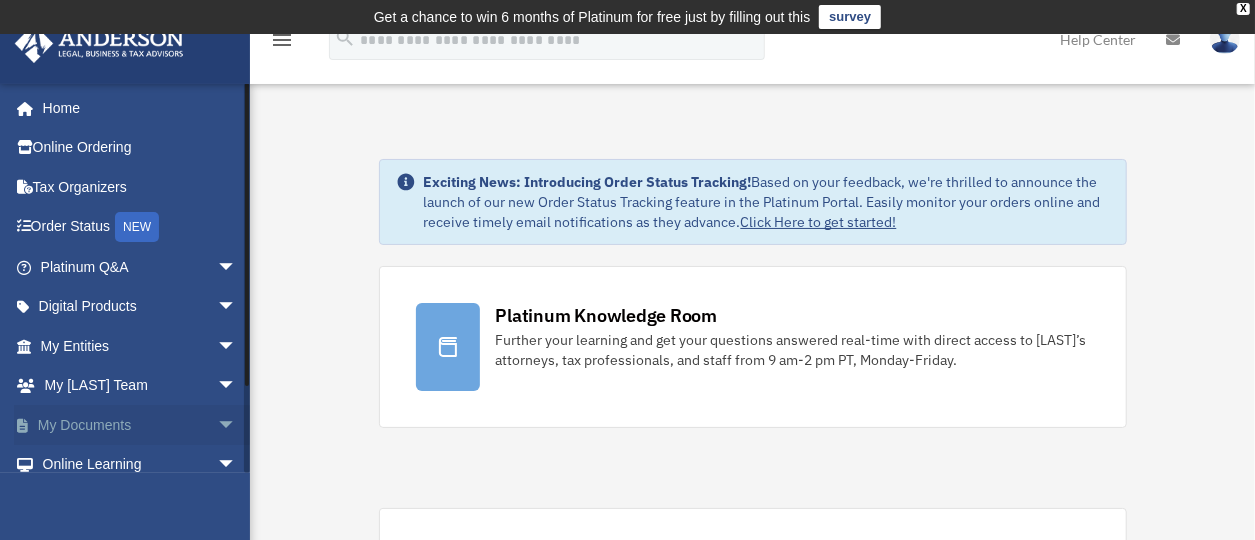 click on "arrow_drop_down" at bounding box center (237, 425) 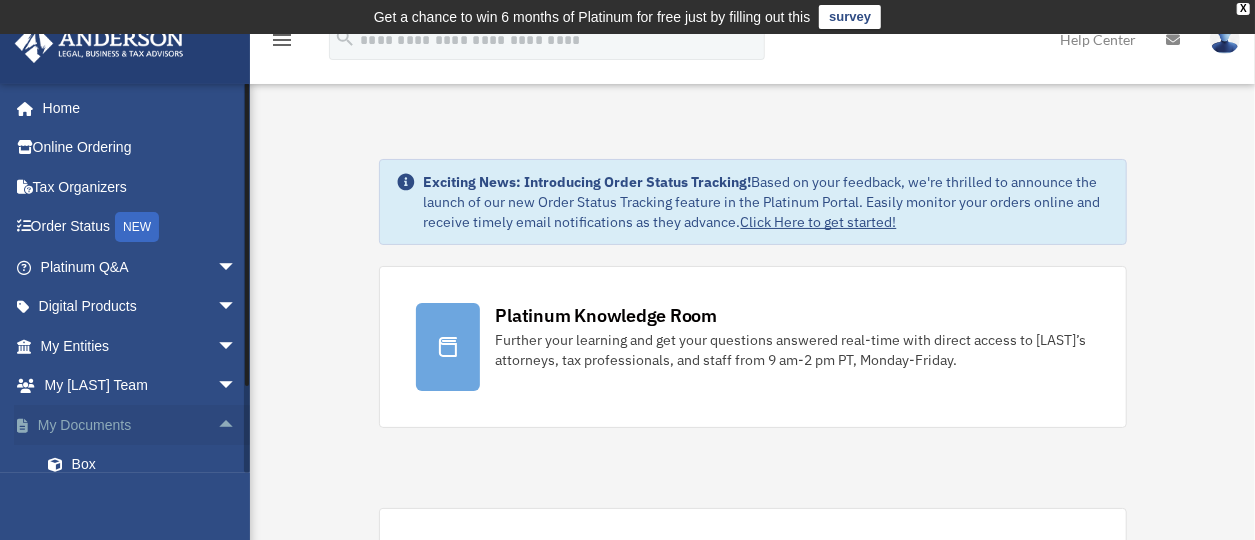 click on "arrow_drop_up" at bounding box center (237, 425) 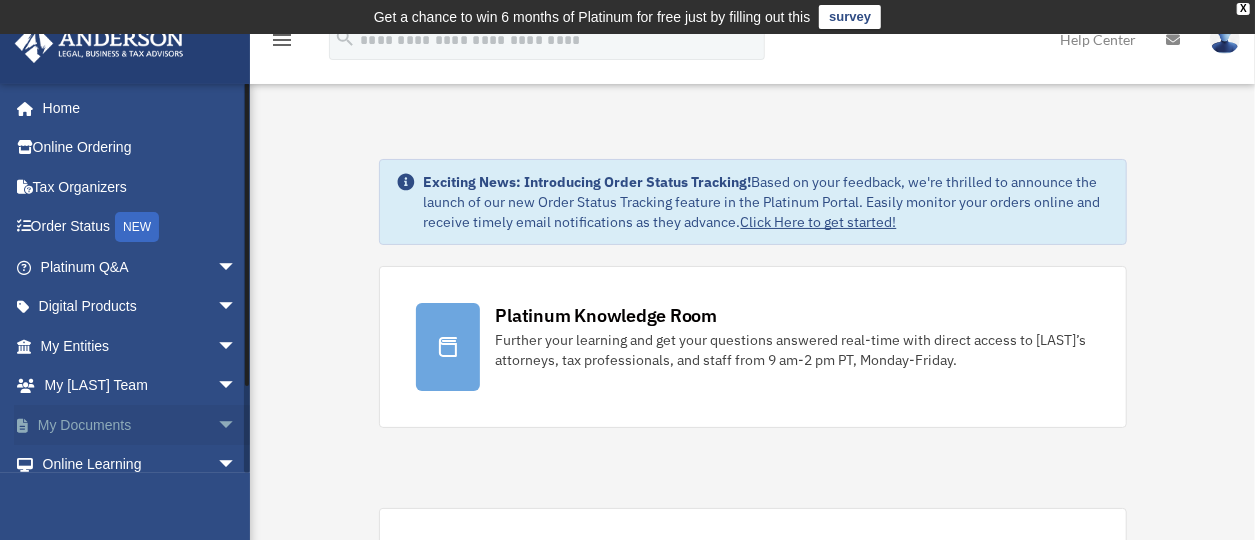click on "My Documents arrow_drop_down" at bounding box center [140, 425] 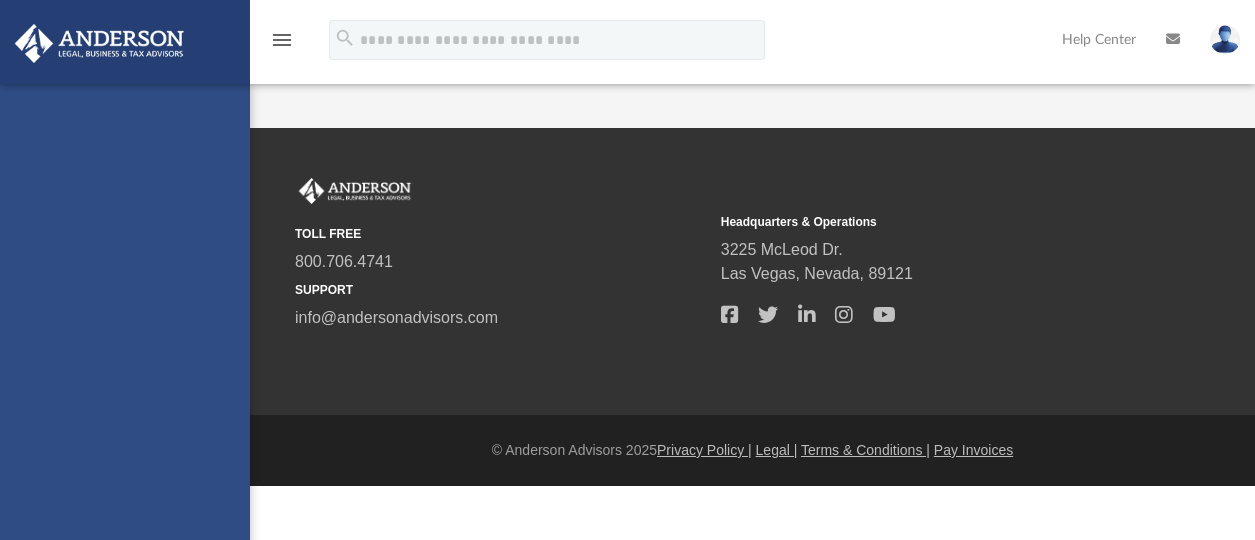 scroll, scrollTop: 0, scrollLeft: 0, axis: both 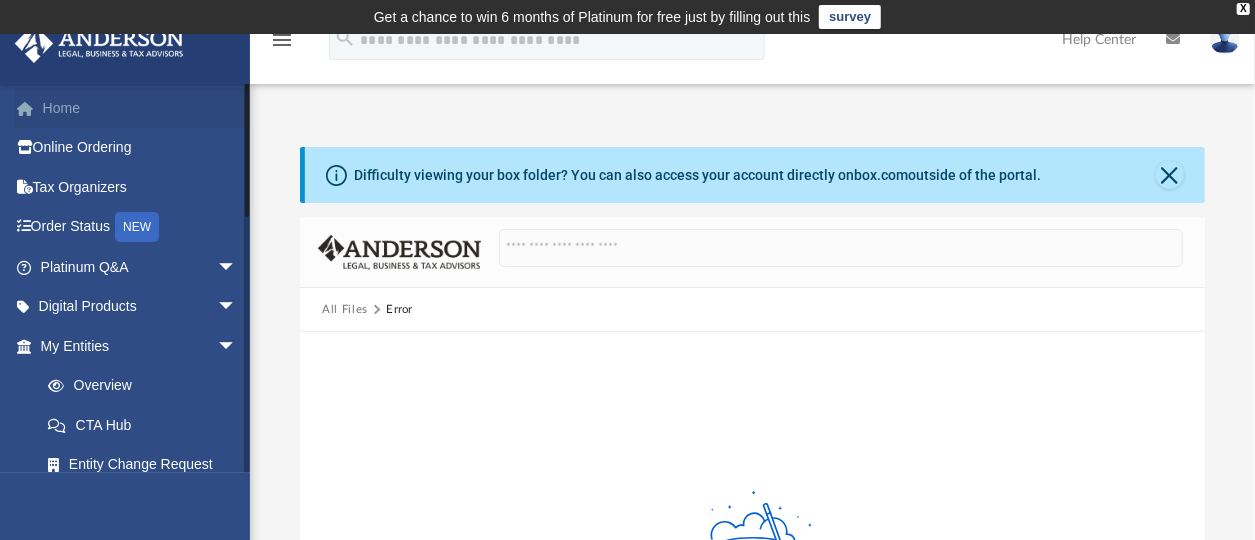 click on "Home" at bounding box center (140, 108) 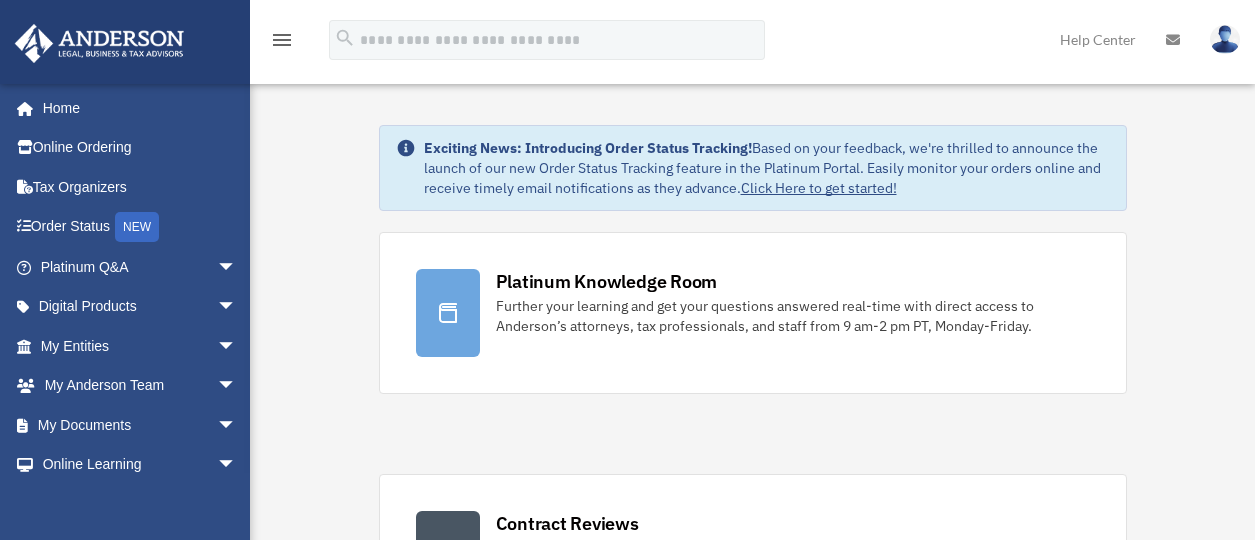 scroll, scrollTop: 0, scrollLeft: 0, axis: both 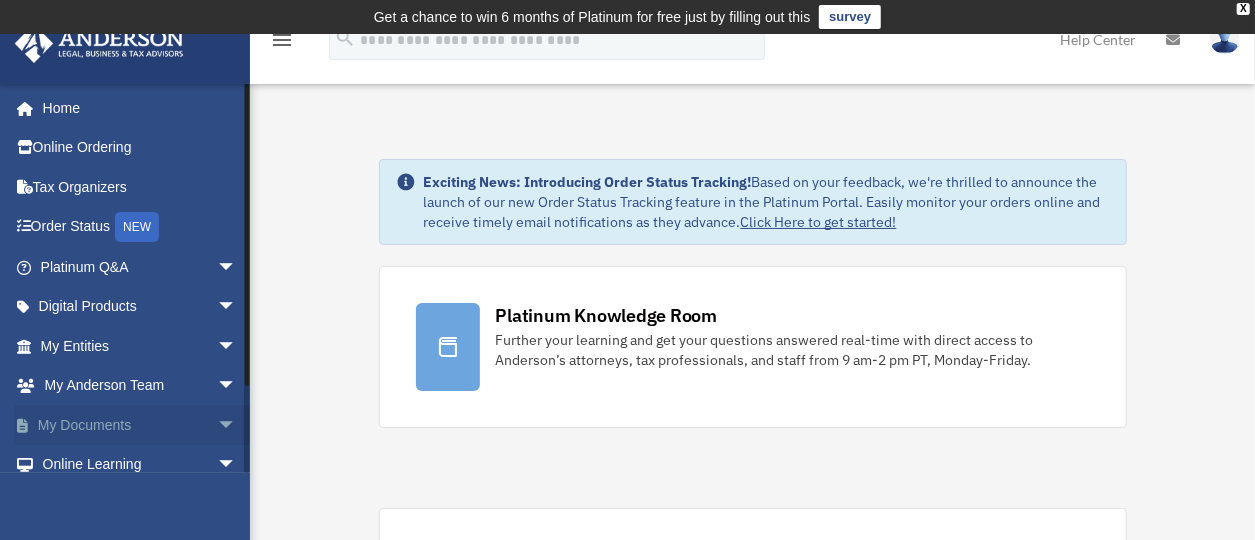 click on "My Documents arrow_drop_down" at bounding box center (140, 425) 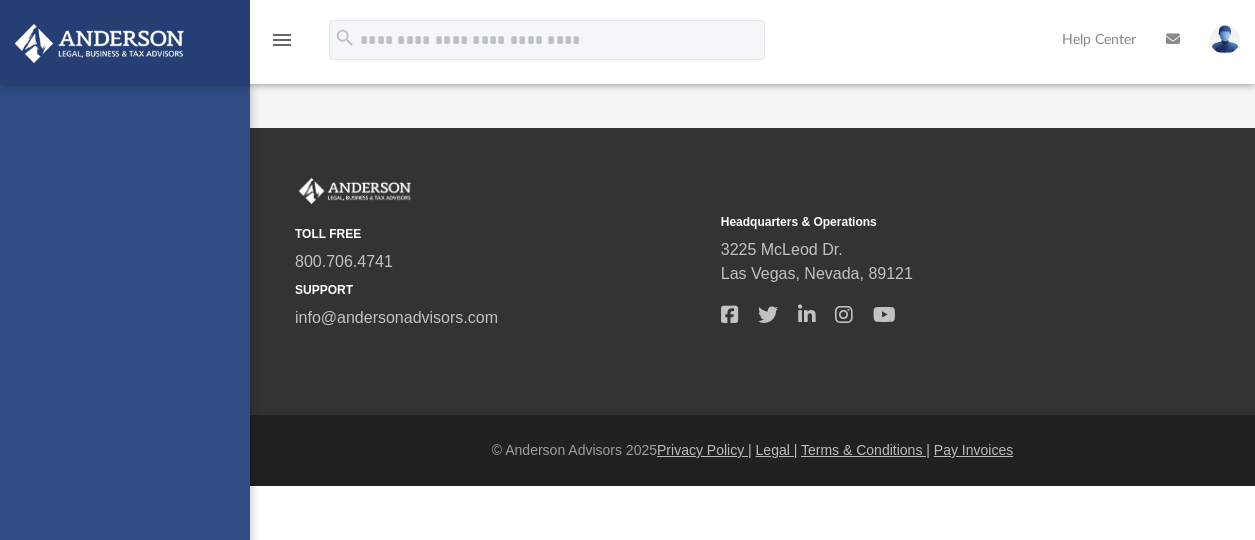 scroll, scrollTop: 0, scrollLeft: 0, axis: both 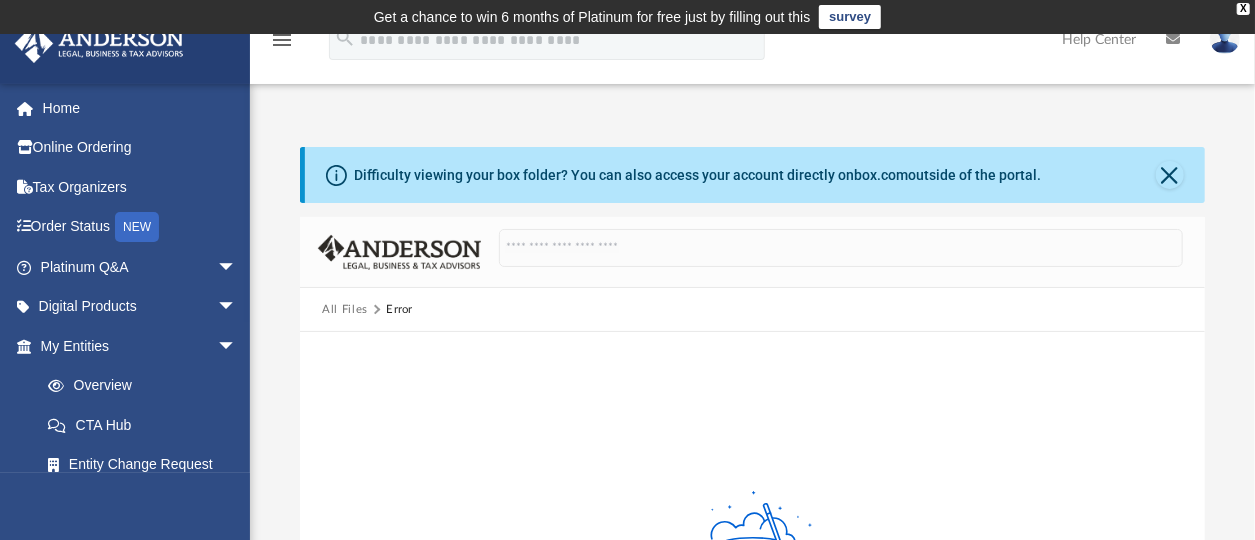 click on "All Files" at bounding box center (345, 310) 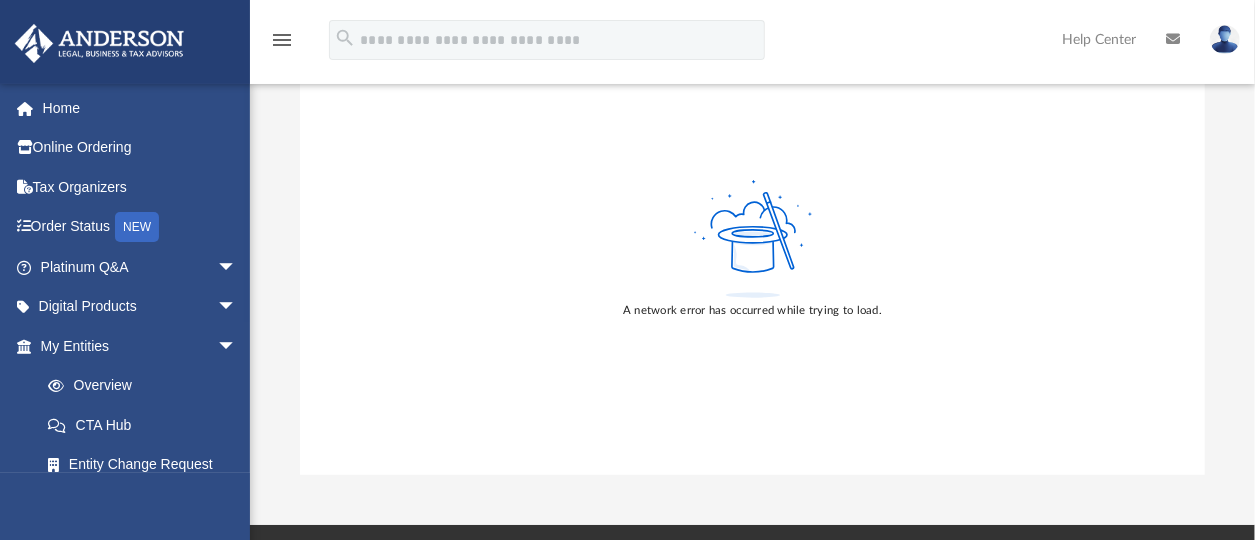 scroll, scrollTop: 314, scrollLeft: 0, axis: vertical 